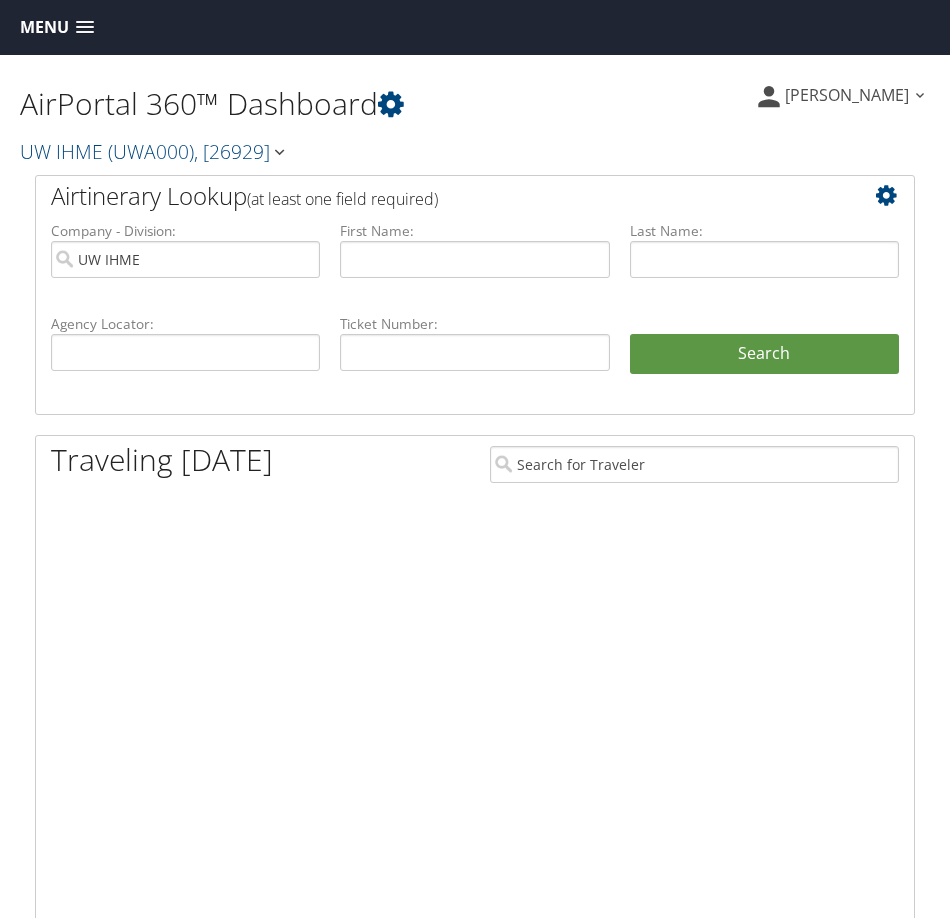 scroll, scrollTop: 0, scrollLeft: 0, axis: both 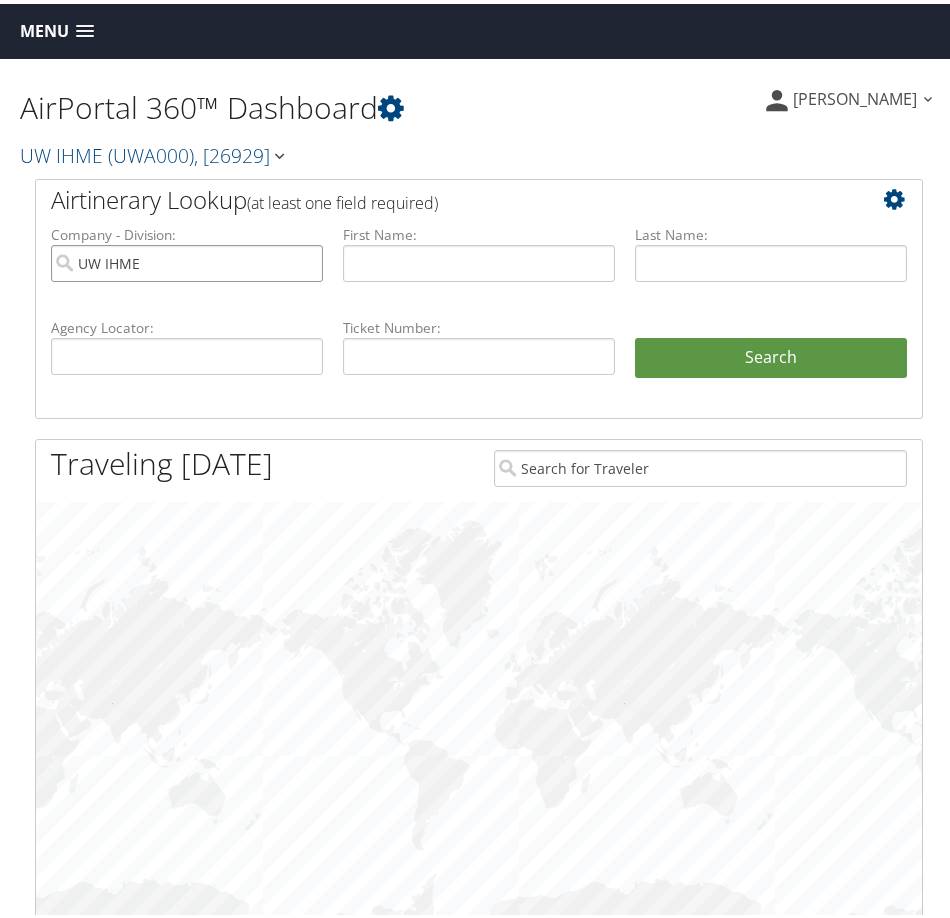click on "UW IHME" at bounding box center (187, 259) 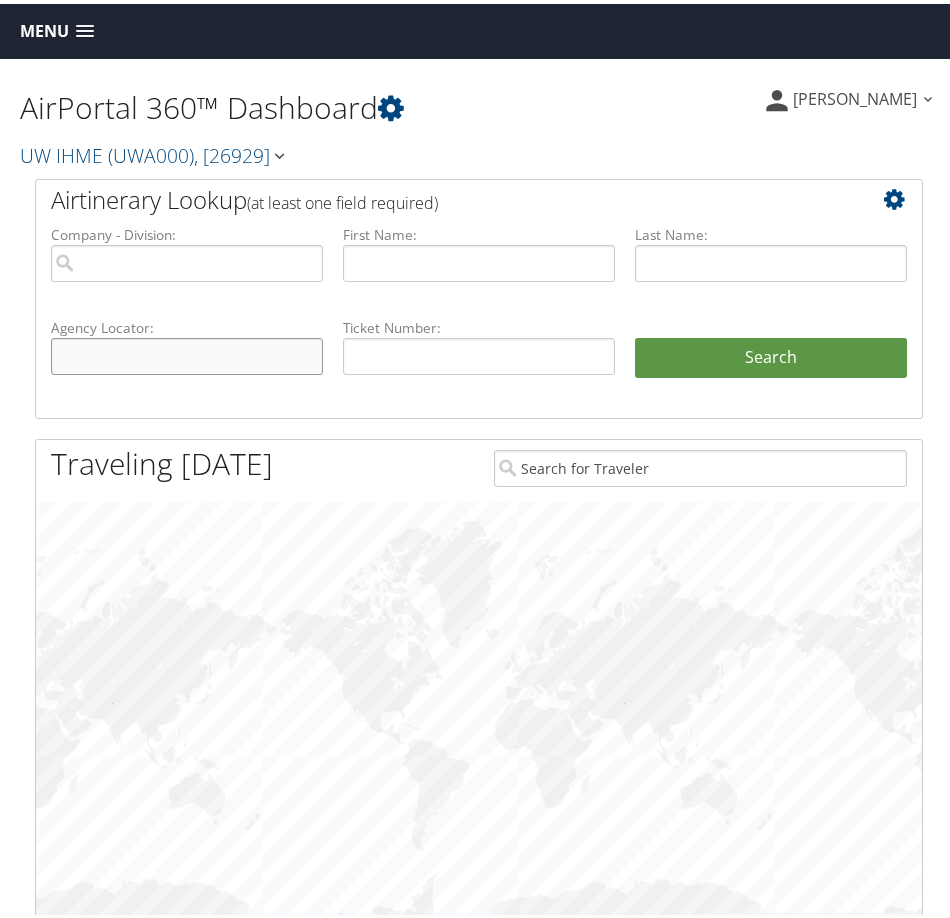 click at bounding box center [187, 352] 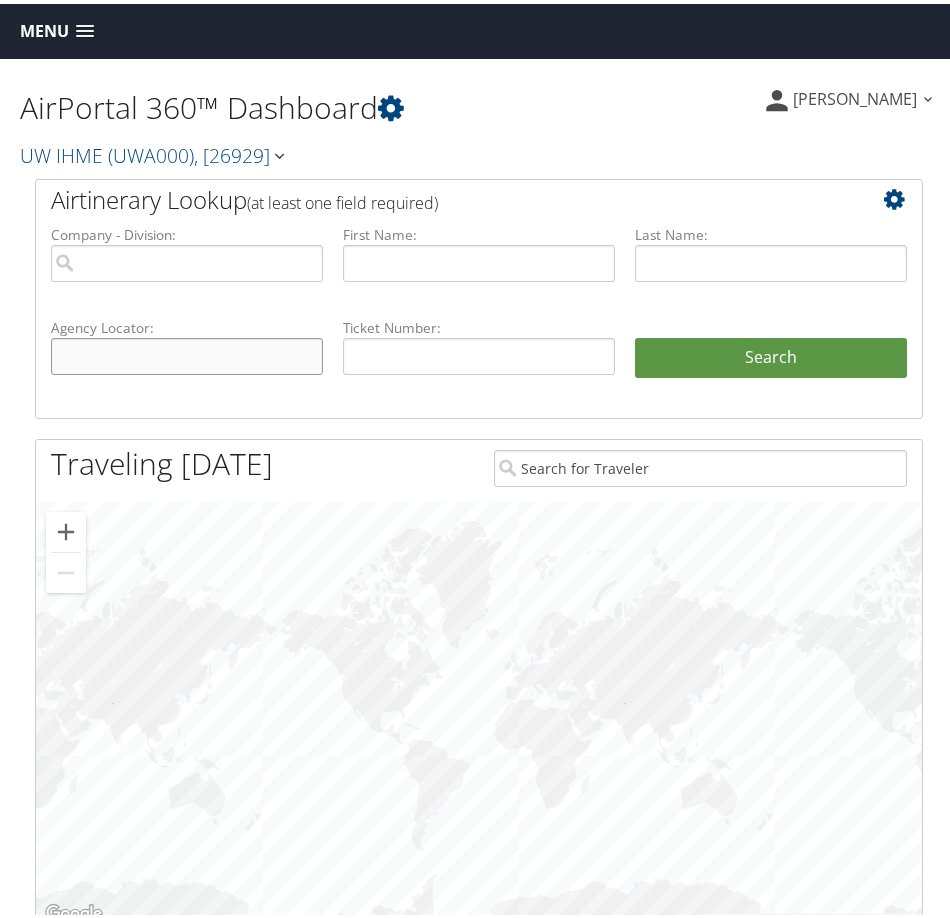 paste on "CPM2L8" 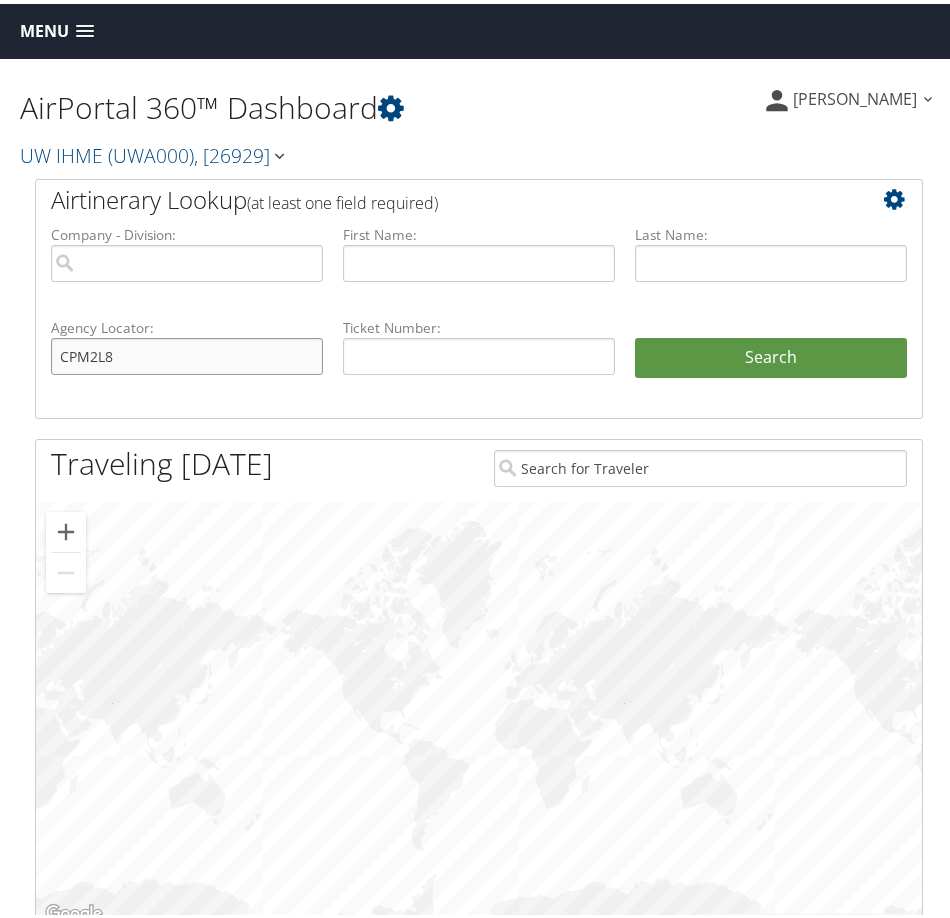 type on "CPM2L8" 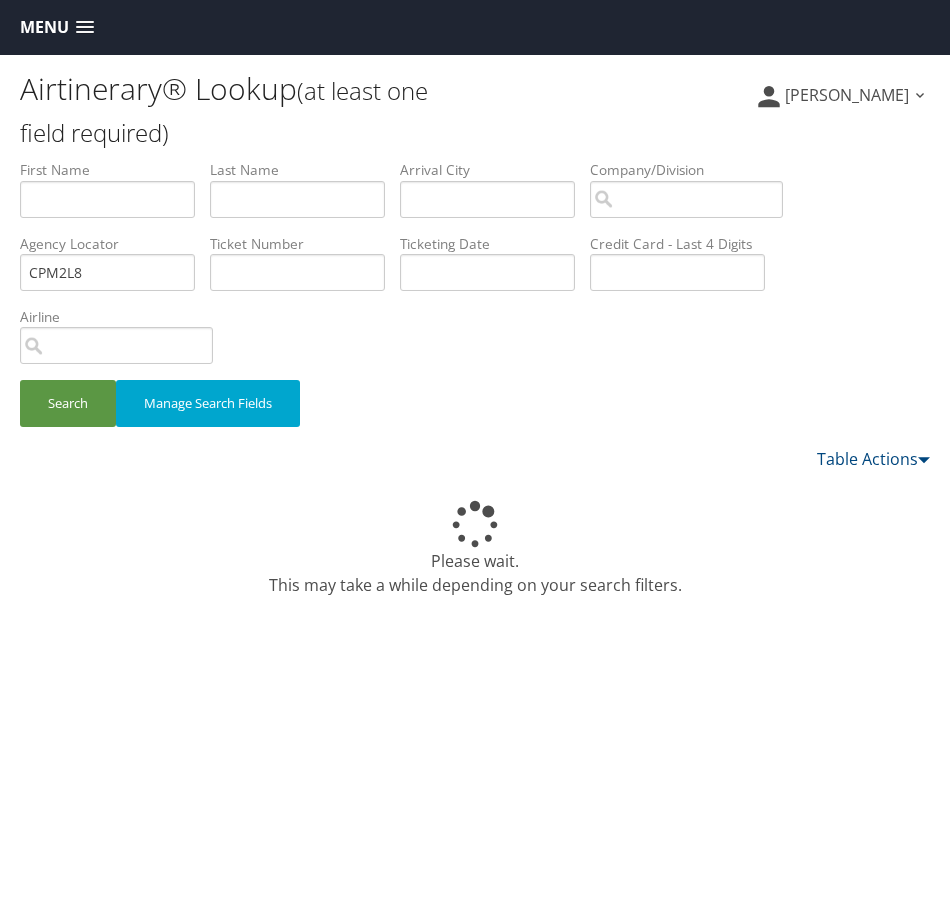 scroll, scrollTop: 0, scrollLeft: 0, axis: both 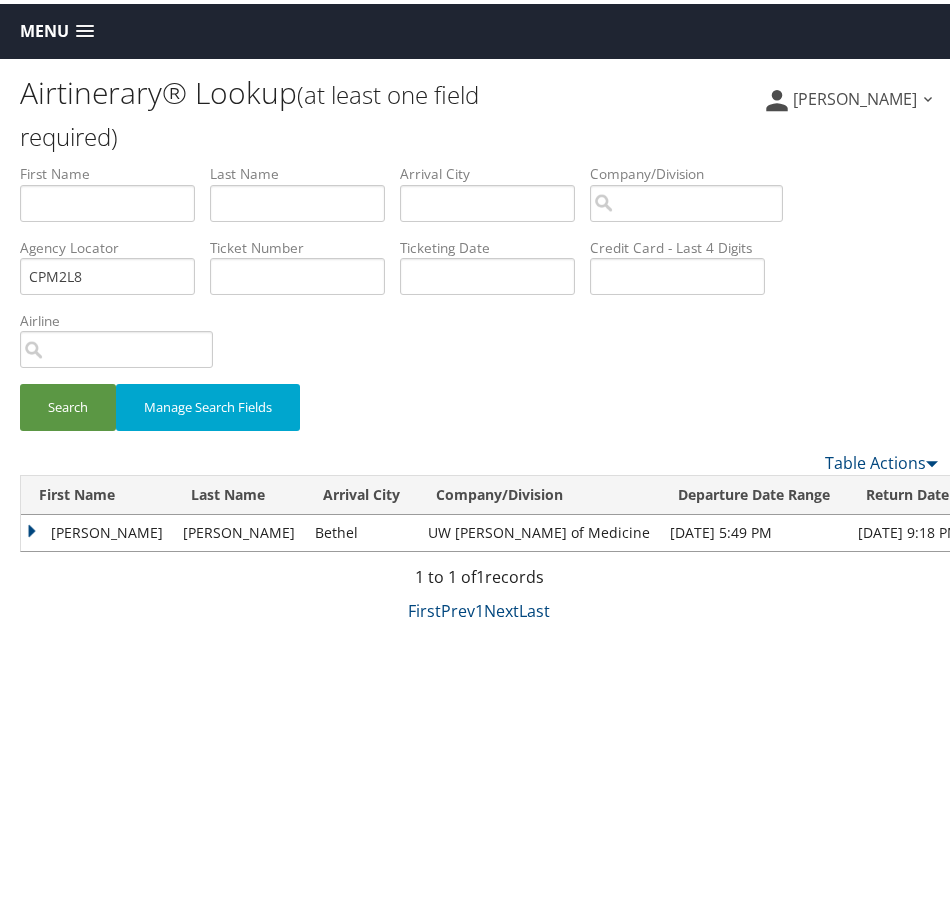 click on "[PERSON_NAME]" at bounding box center (97, 529) 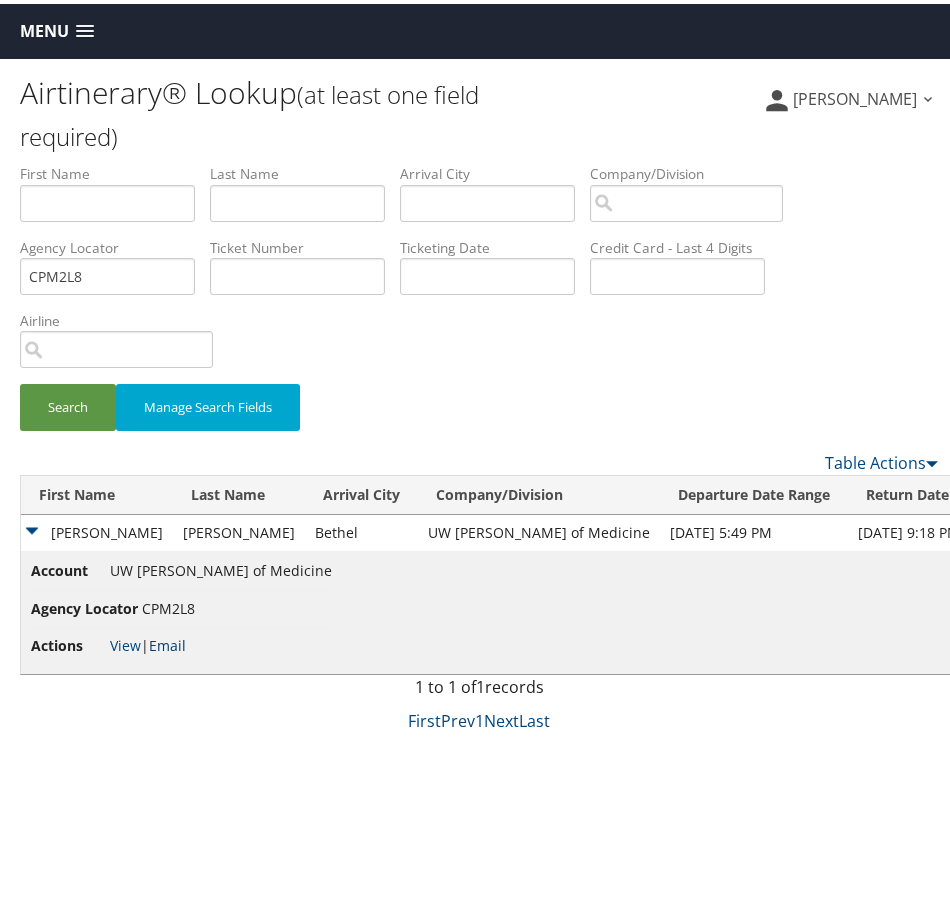 click on "Email" at bounding box center (167, 641) 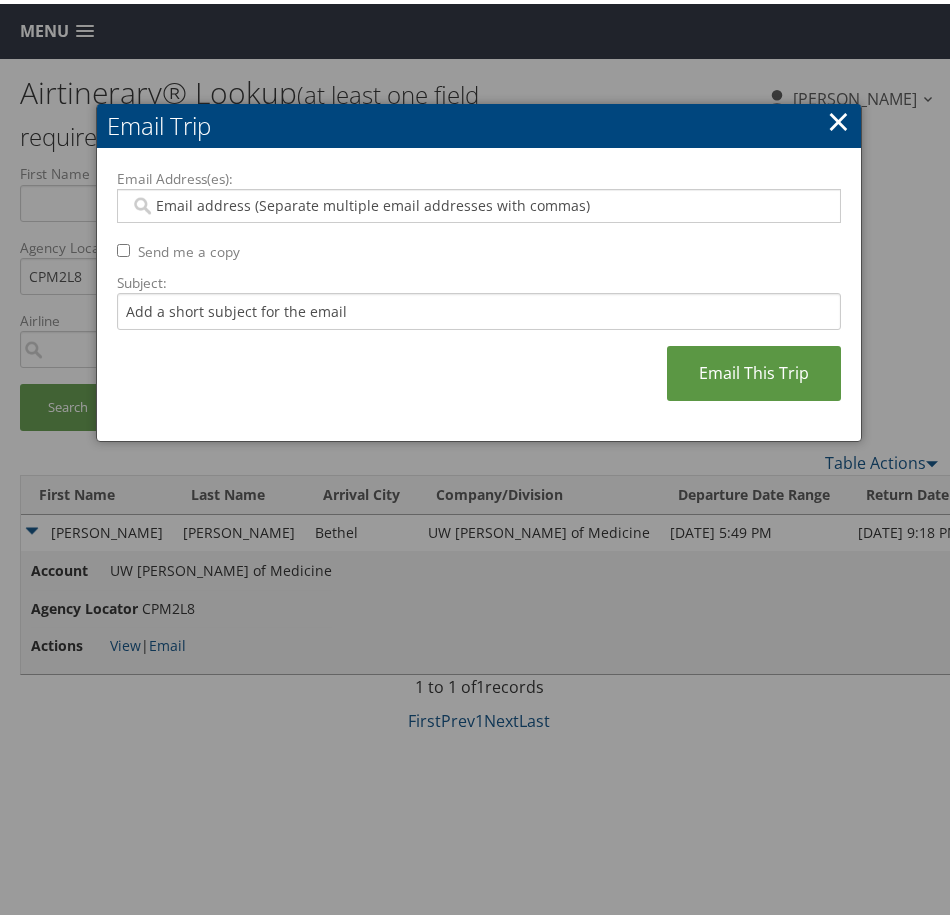 click on "Email Address(es):" at bounding box center (475, 202) 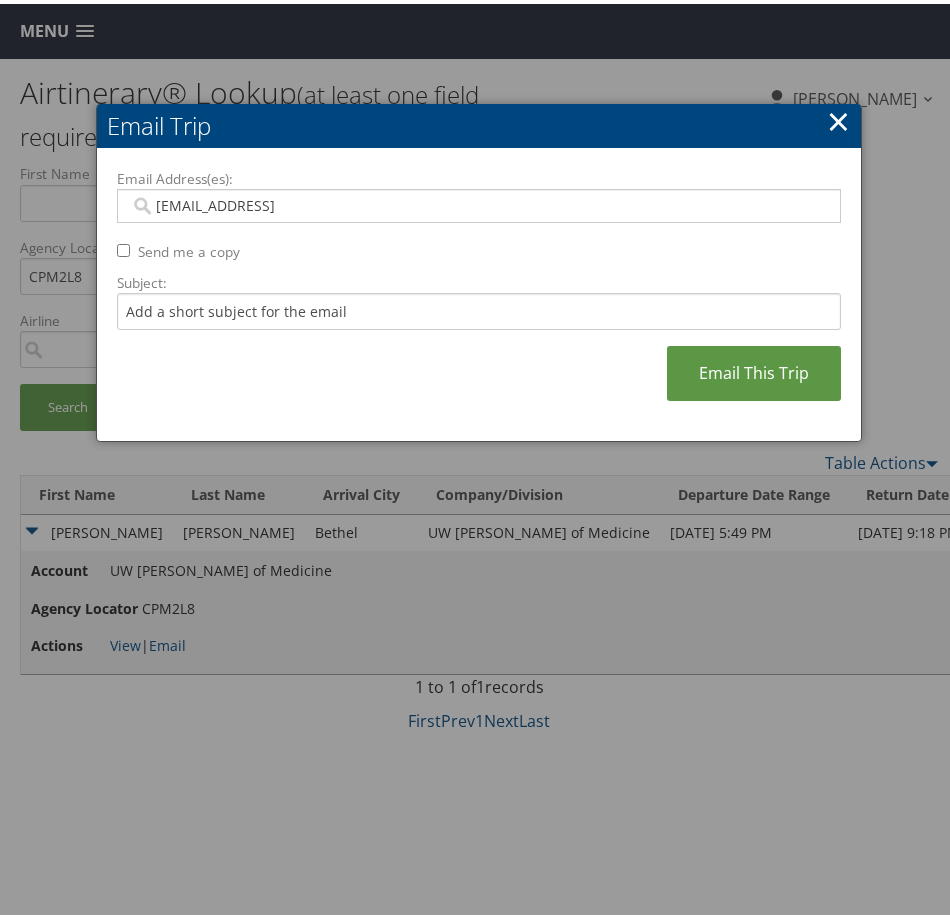 type on "fsshelp@uw.edu" 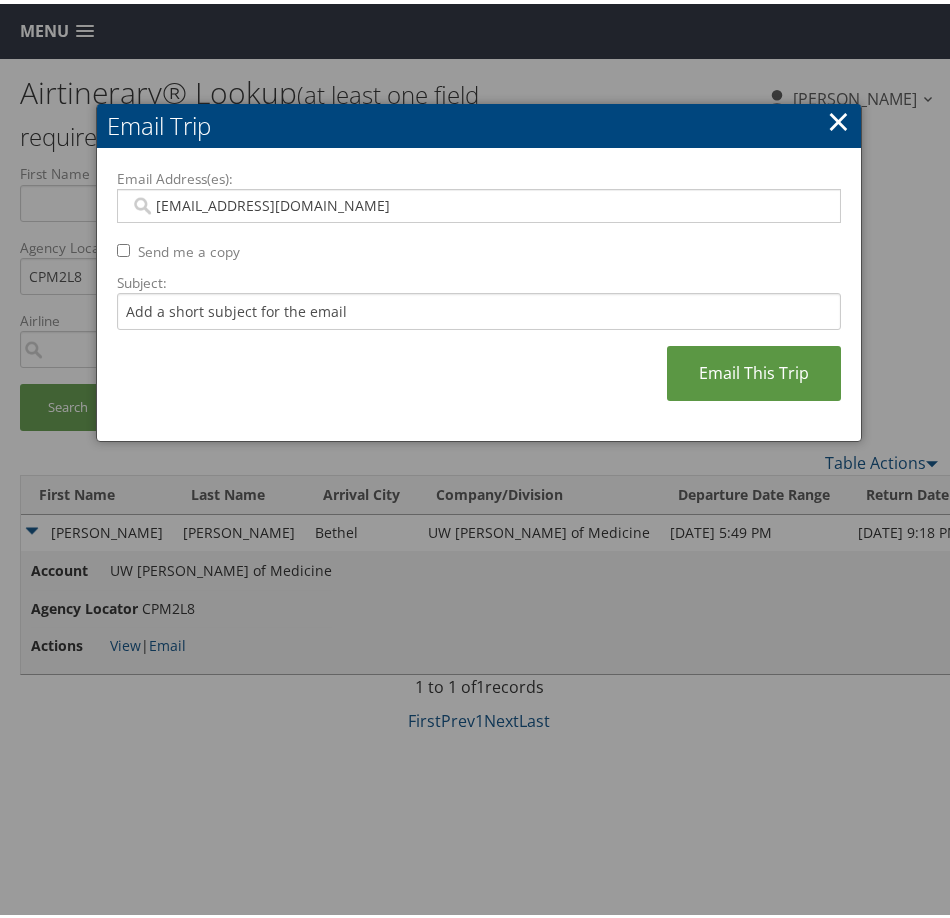 type on "fsshelp@uw.edu" 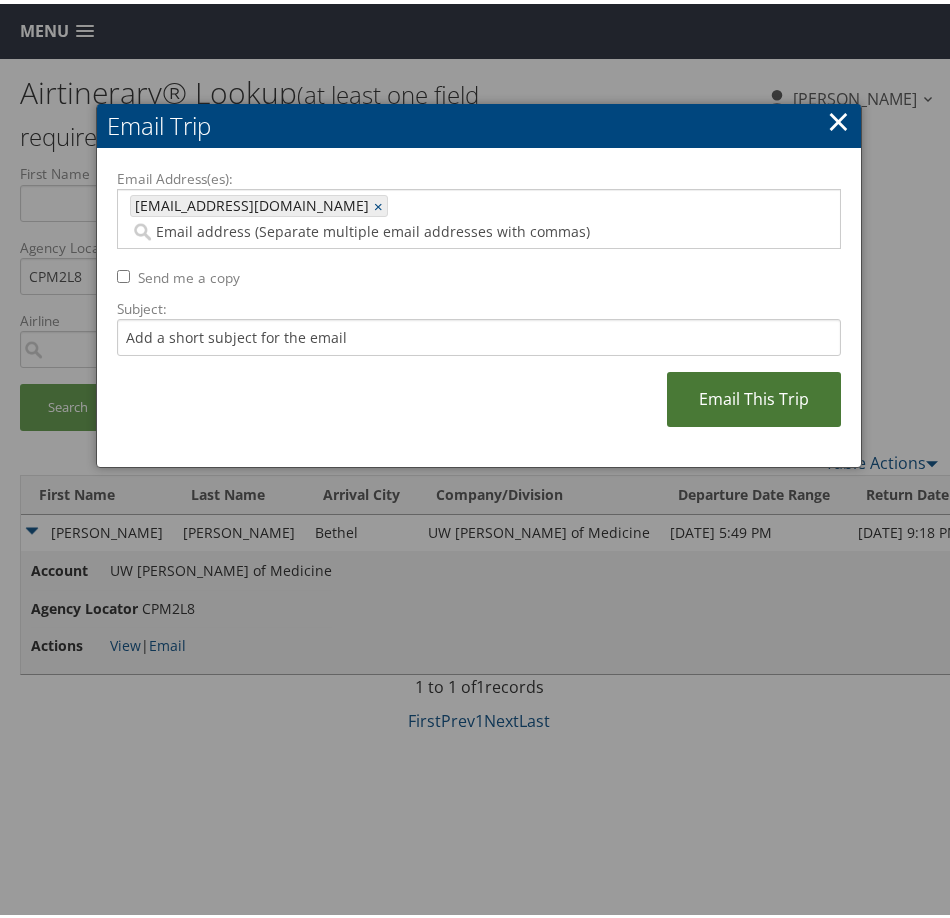 click on "Email This Trip" at bounding box center (754, 395) 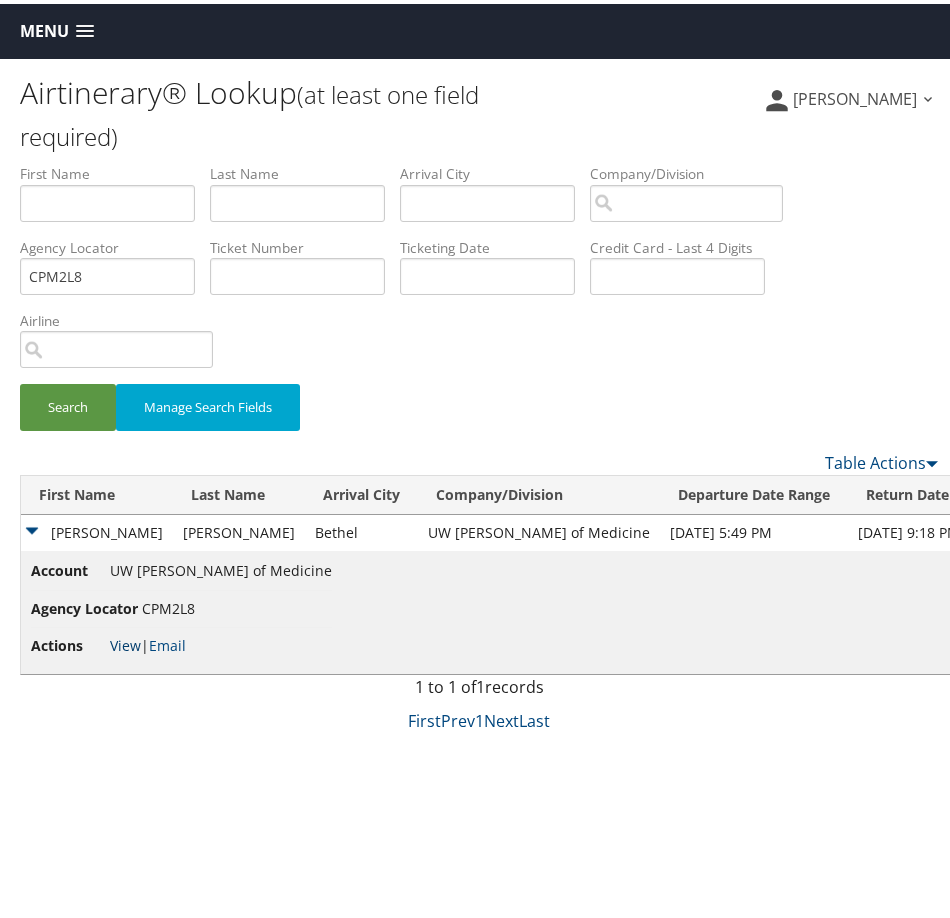click on "View" at bounding box center (125, 641) 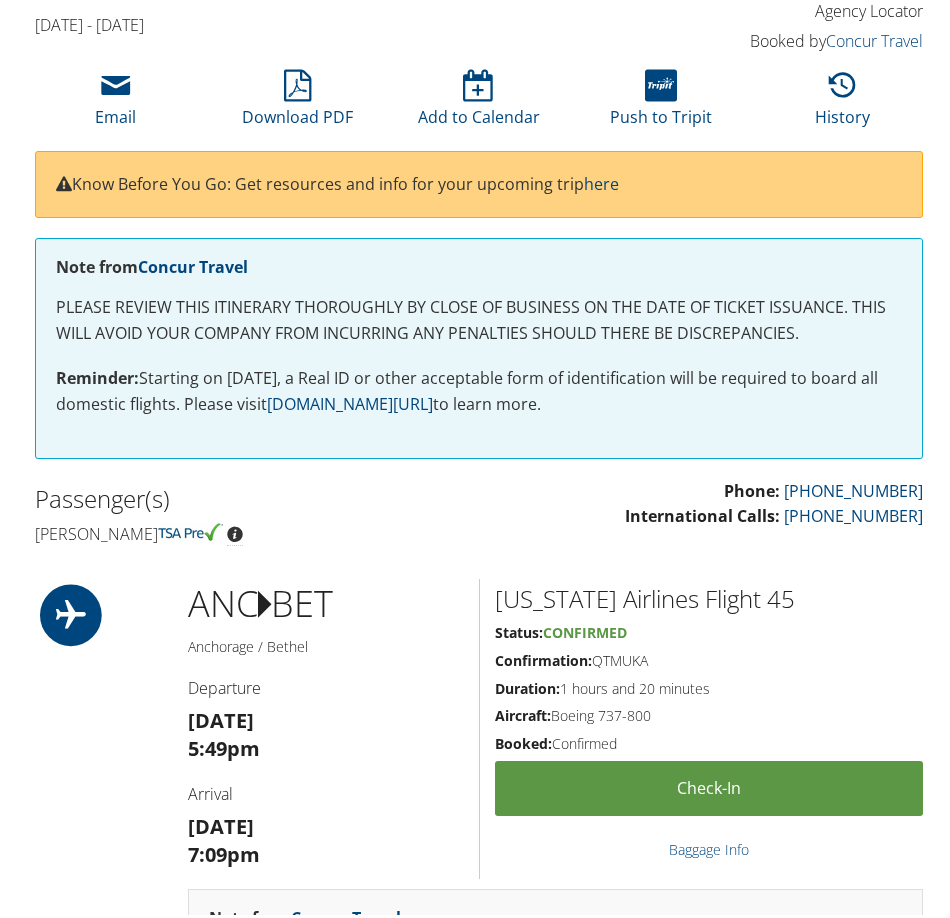 scroll, scrollTop: 0, scrollLeft: 0, axis: both 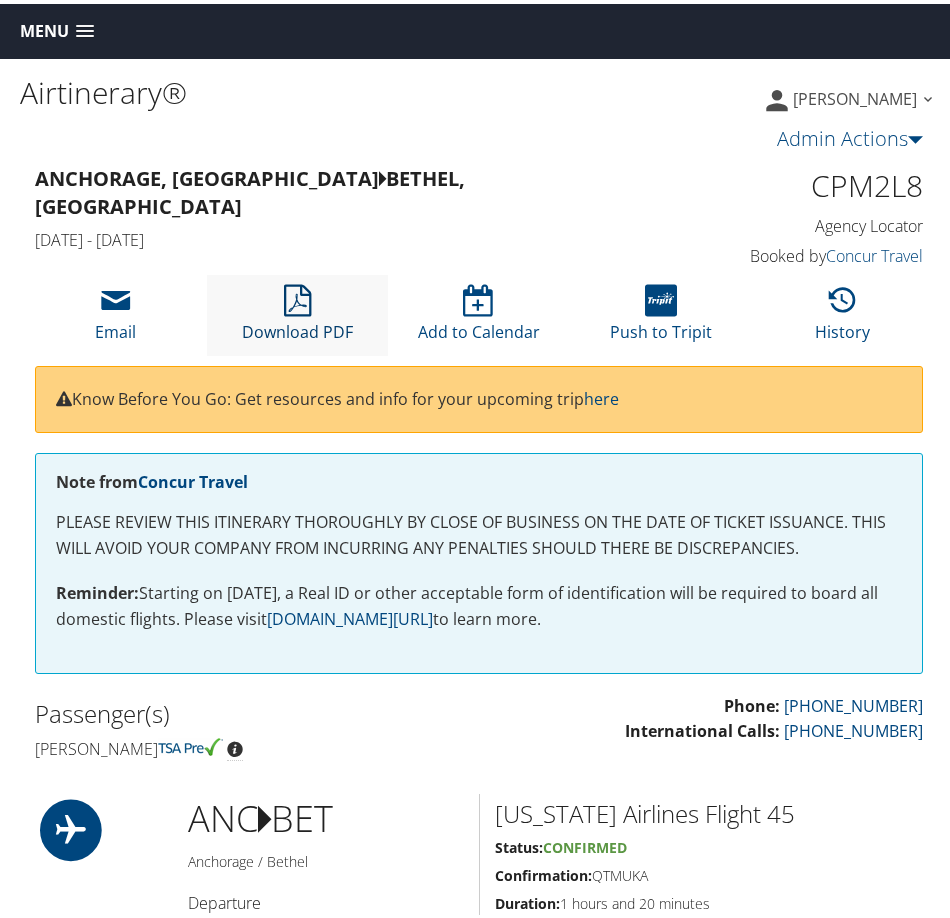 click at bounding box center (297, 297) 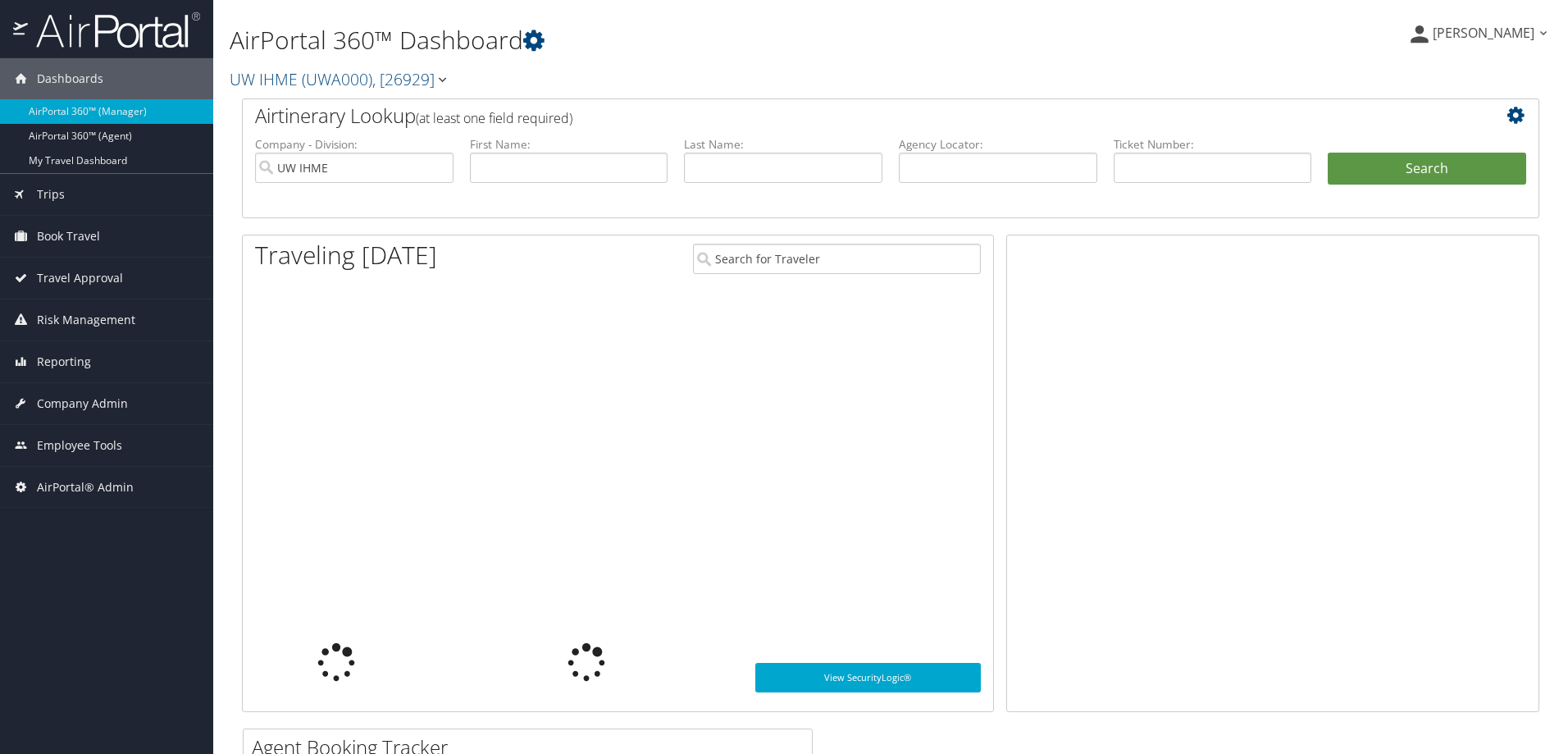 scroll, scrollTop: 0, scrollLeft: 0, axis: both 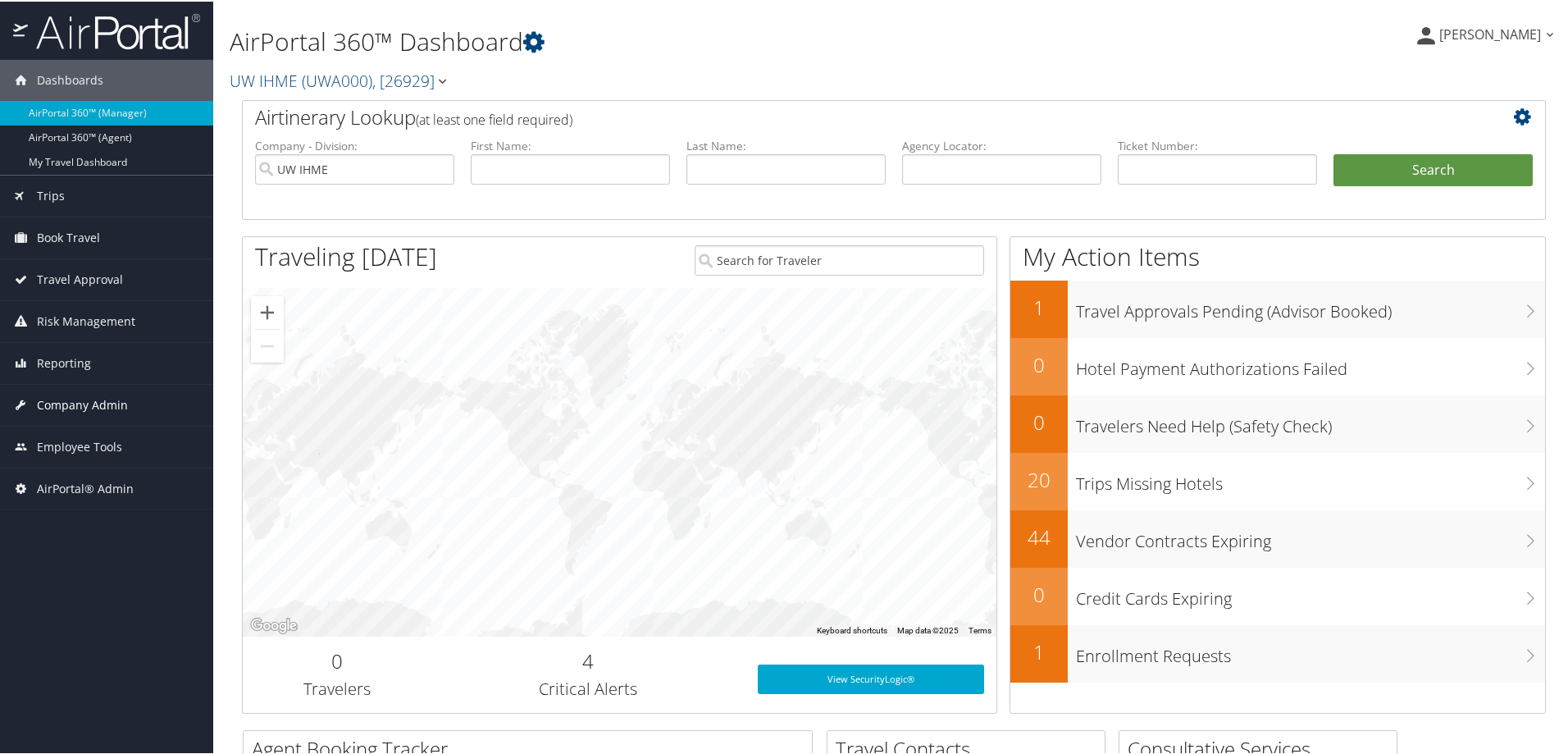 click on "Company Admin" at bounding box center (82, 404) 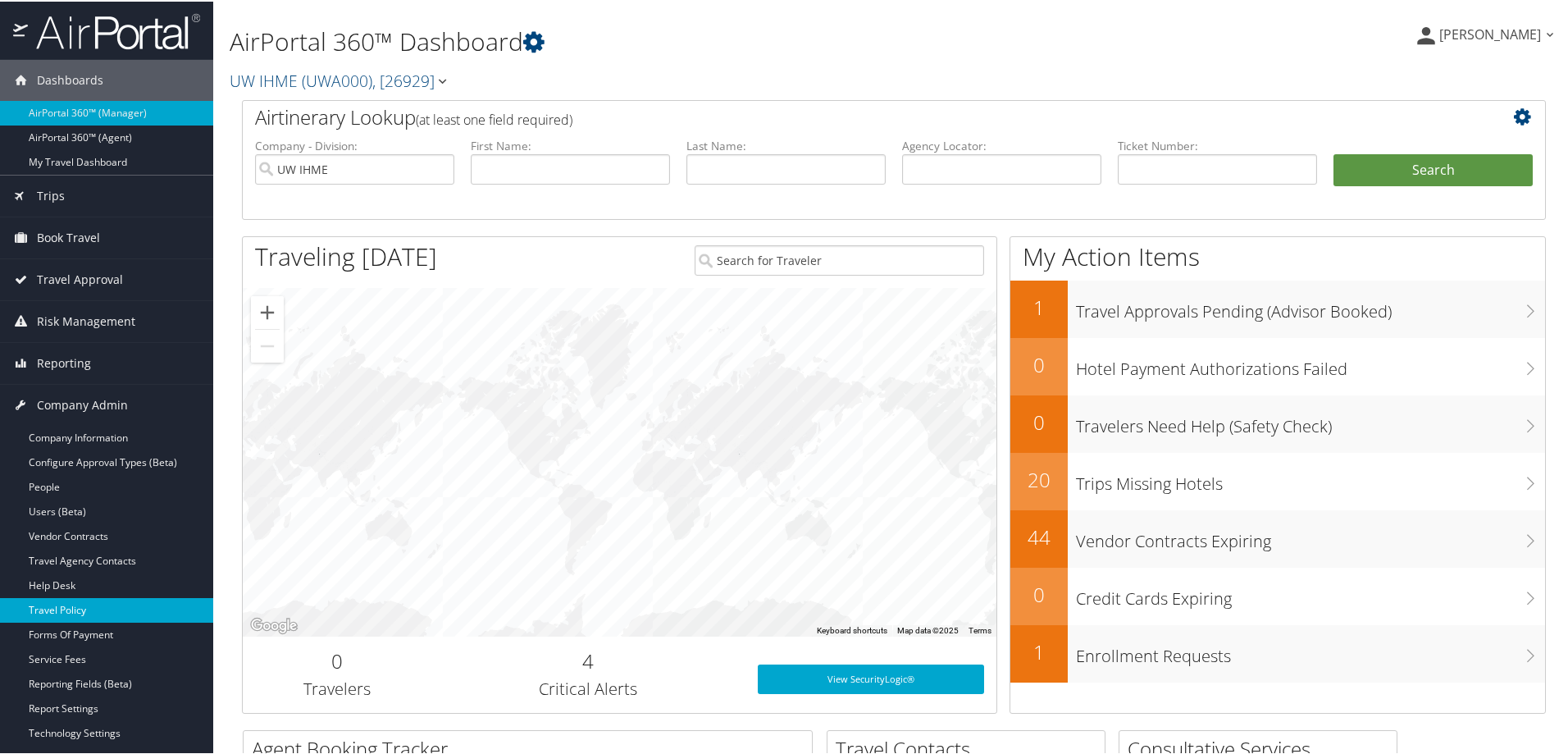 click on "Travel Policy" at bounding box center (107, 609) 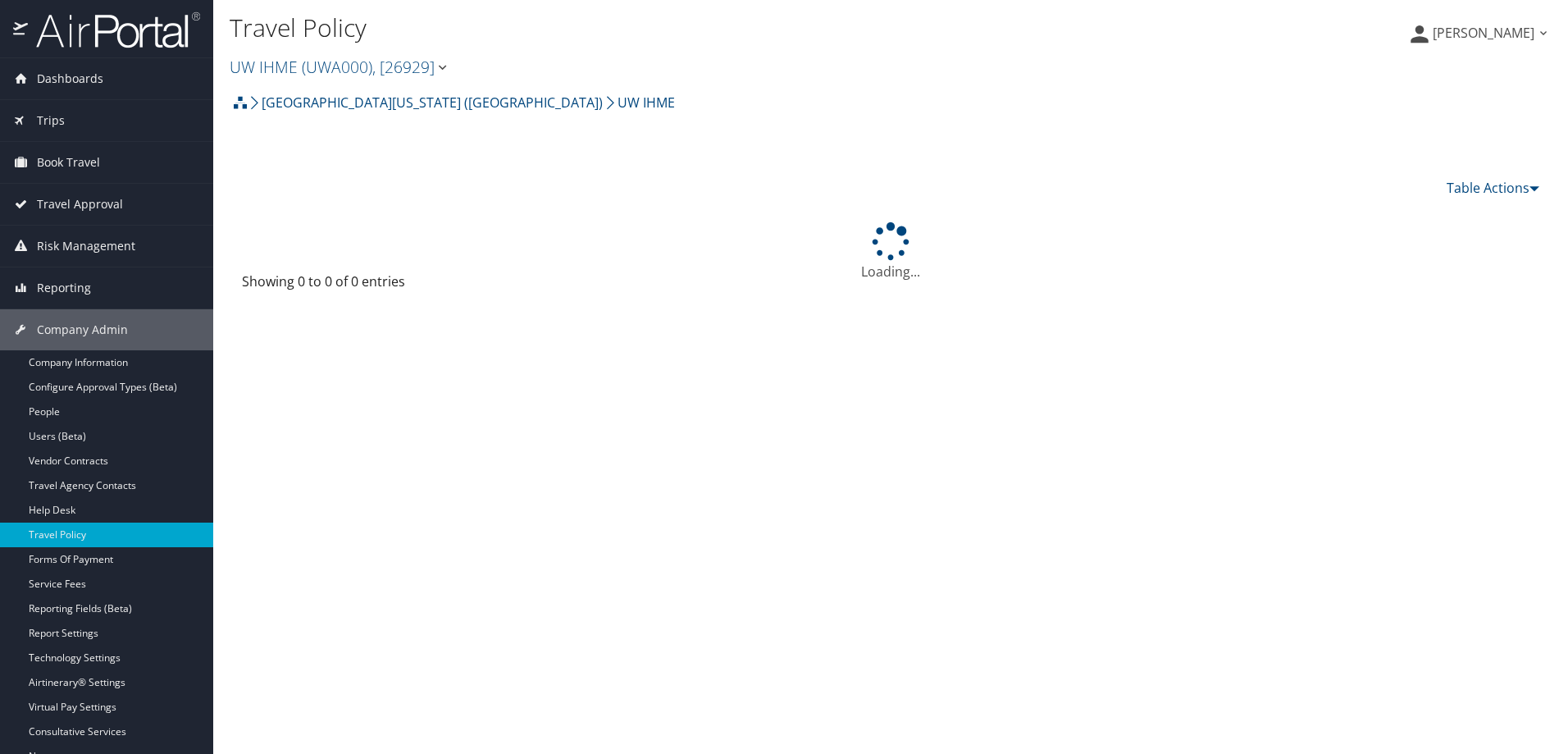 scroll, scrollTop: 0, scrollLeft: 0, axis: both 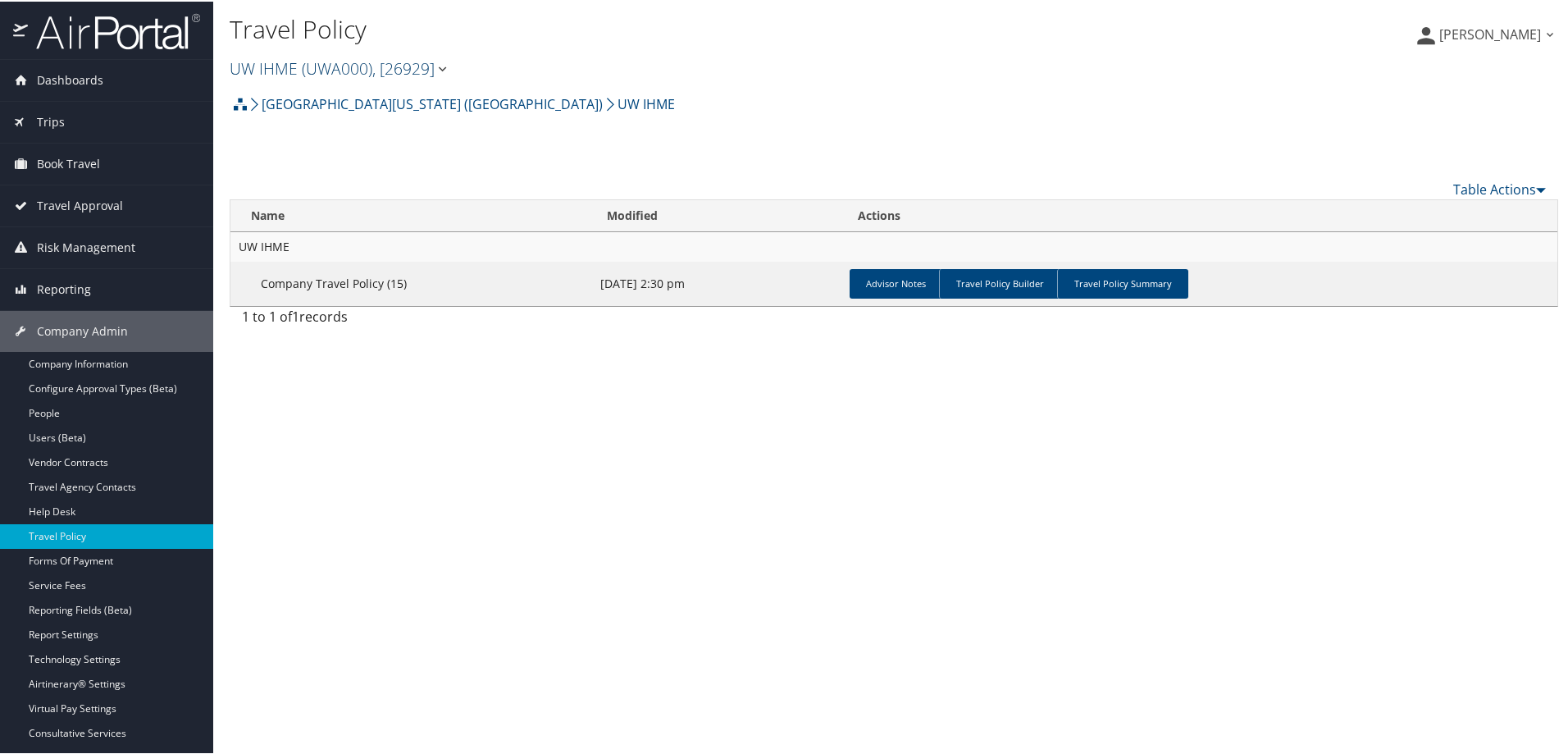 click at bounding box center (442, 67) 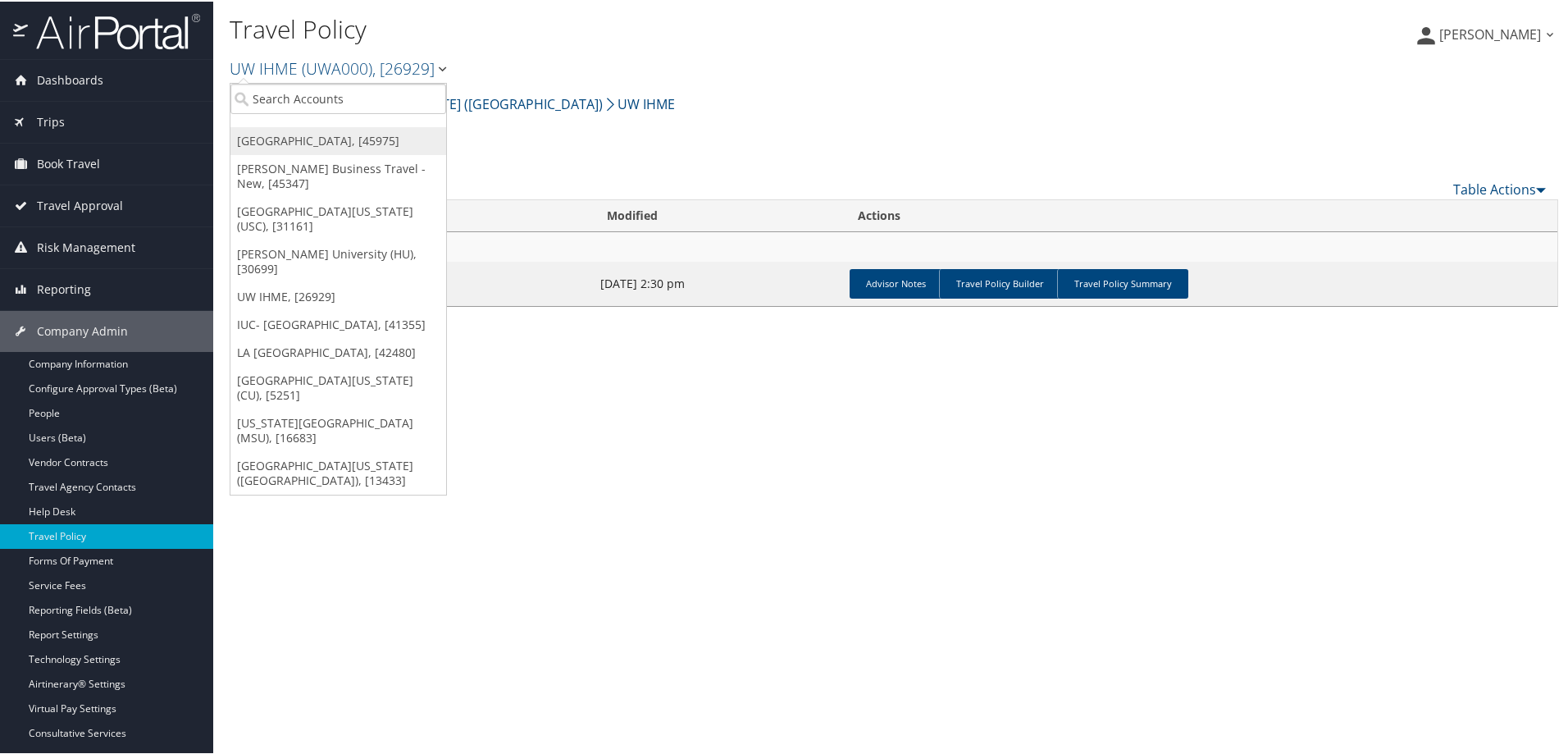 click on "[GEOGRAPHIC_DATA], [45975]" at bounding box center [338, 139] 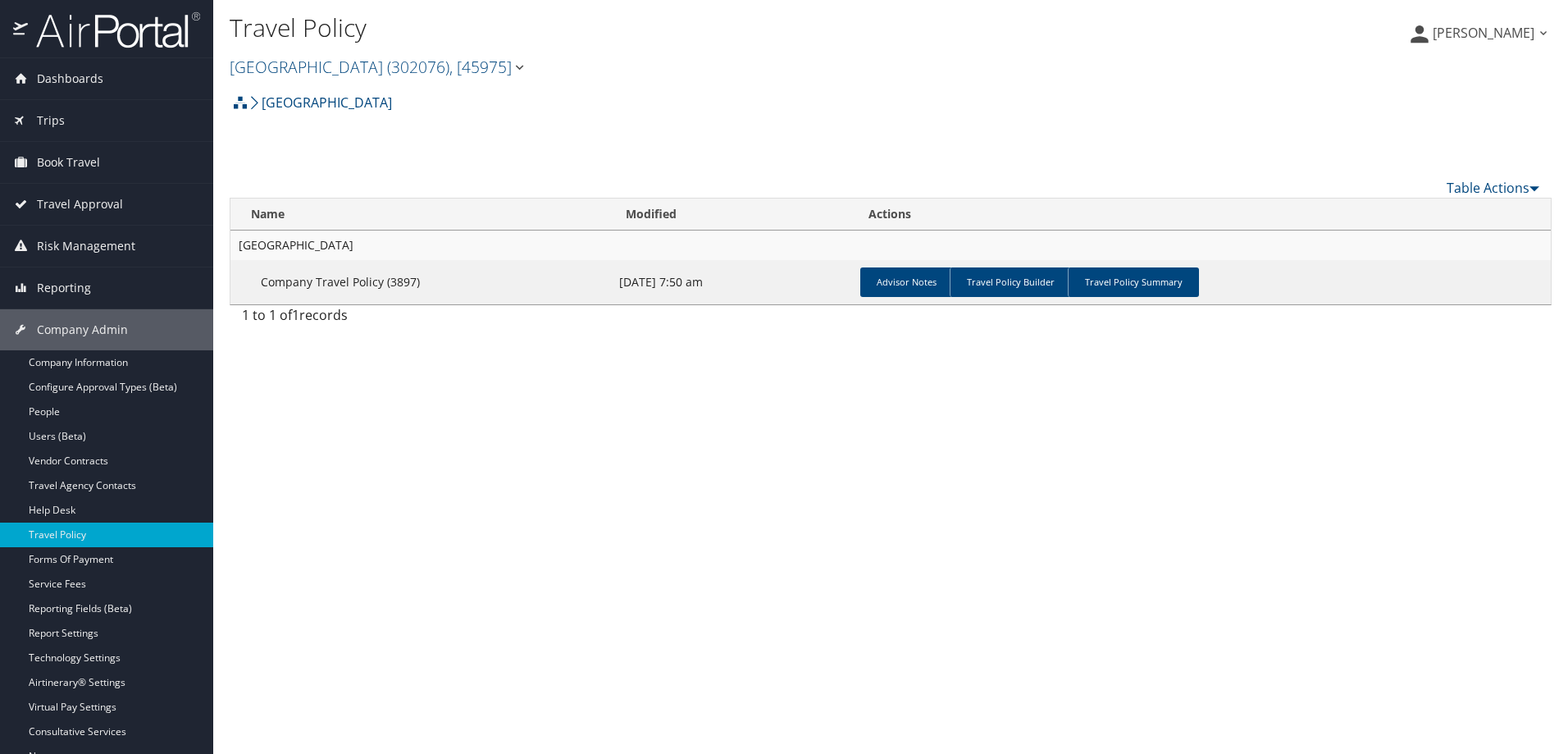 scroll, scrollTop: 0, scrollLeft: 0, axis: both 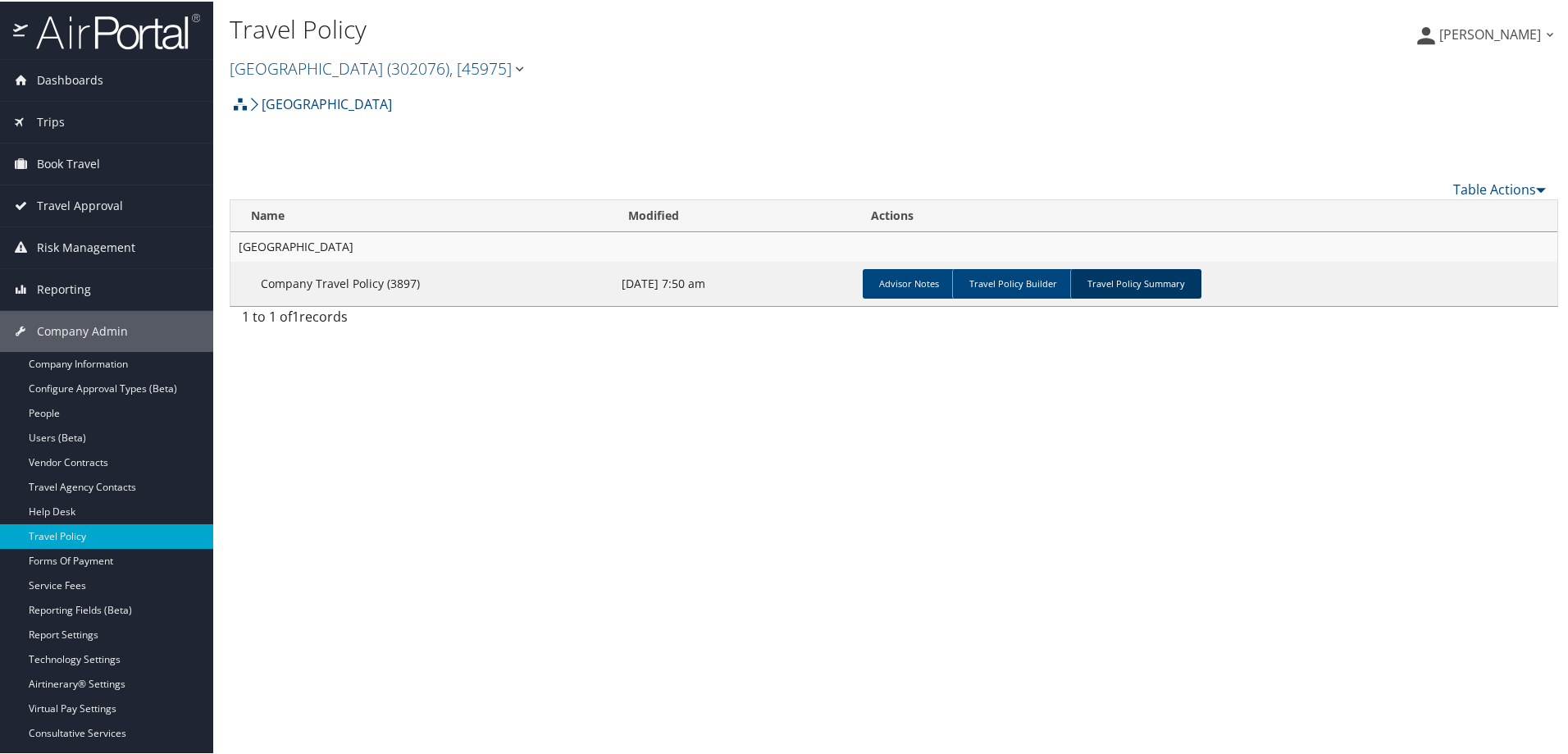click on "Travel Policy Summary" at bounding box center (1136, 282) 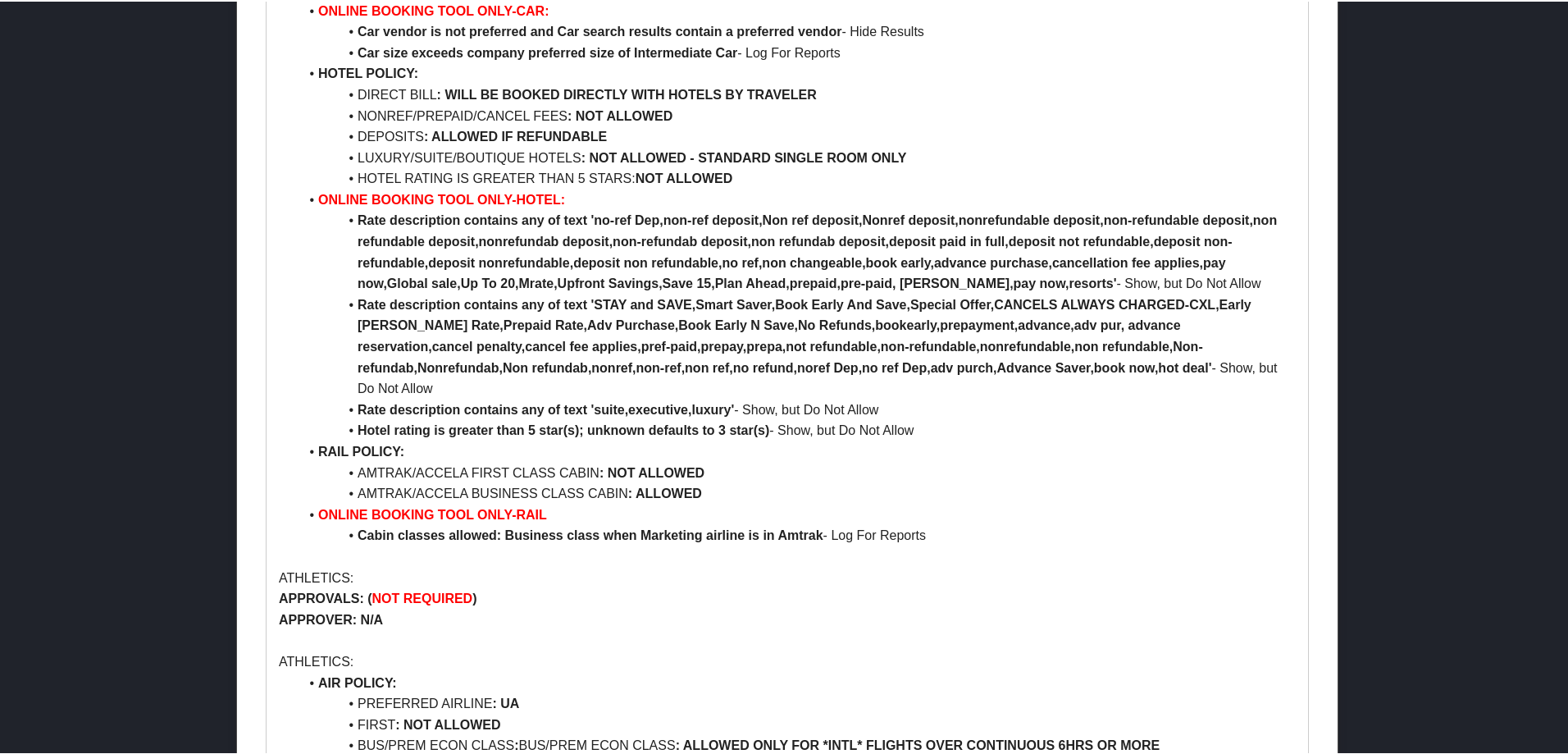 scroll, scrollTop: 1723, scrollLeft: 0, axis: vertical 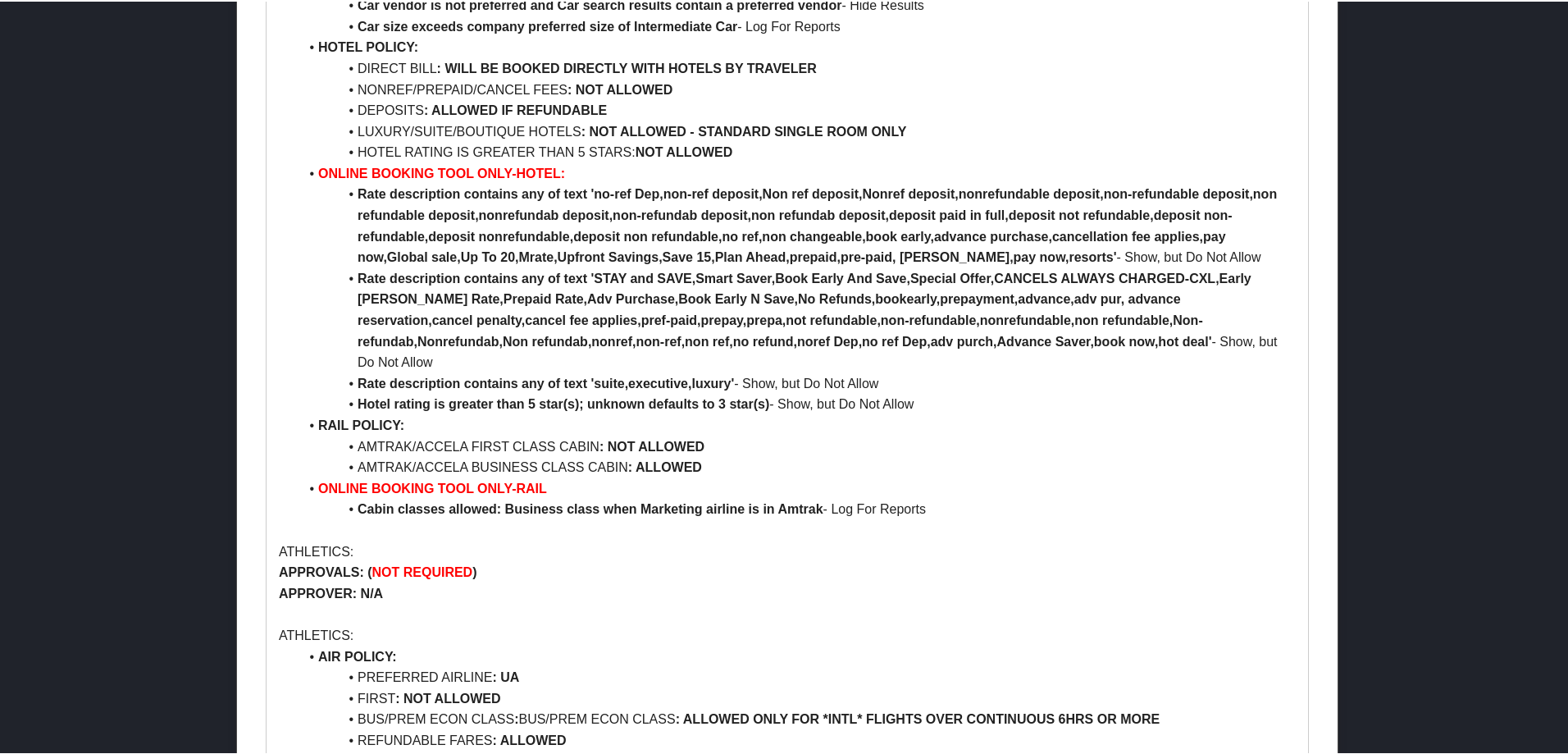 drag, startPoint x: 713, startPoint y: 423, endPoint x: 308, endPoint y: 391, distance: 406.26223 